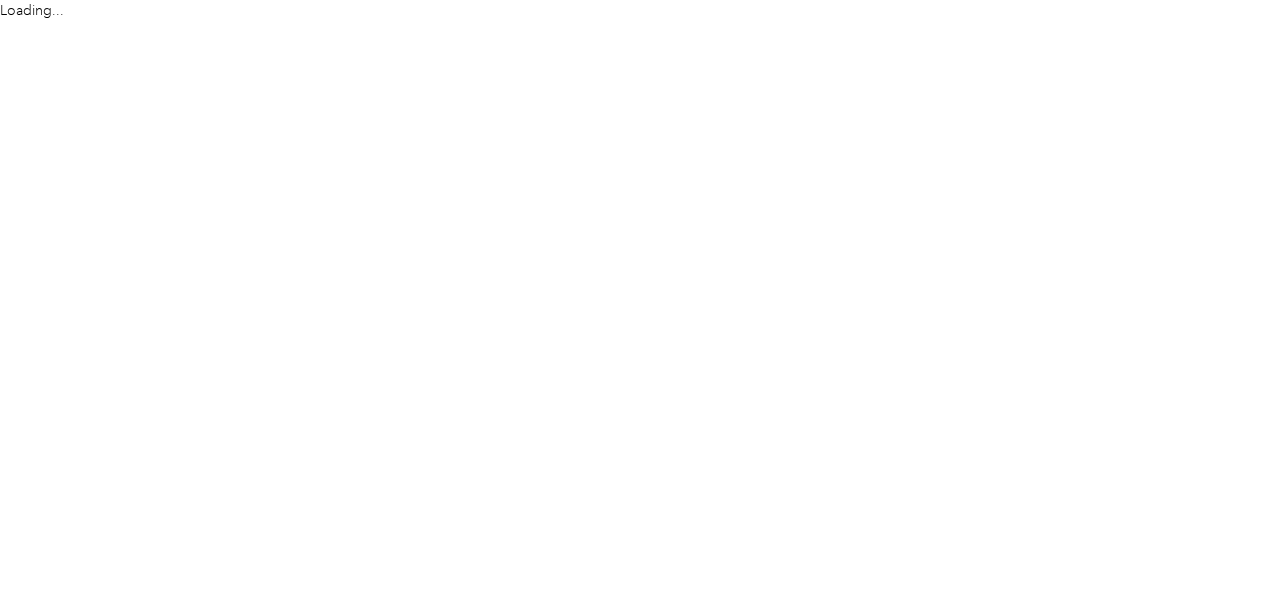 scroll, scrollTop: 0, scrollLeft: 0, axis: both 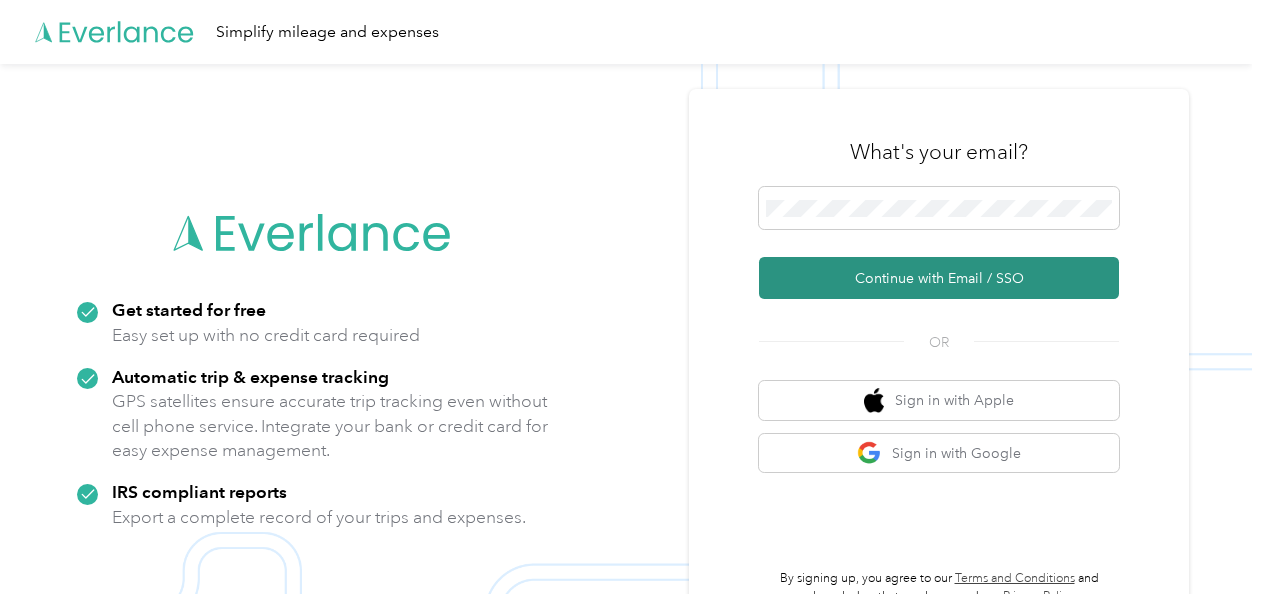 click on "Continue with Email / SSO" at bounding box center [939, 278] 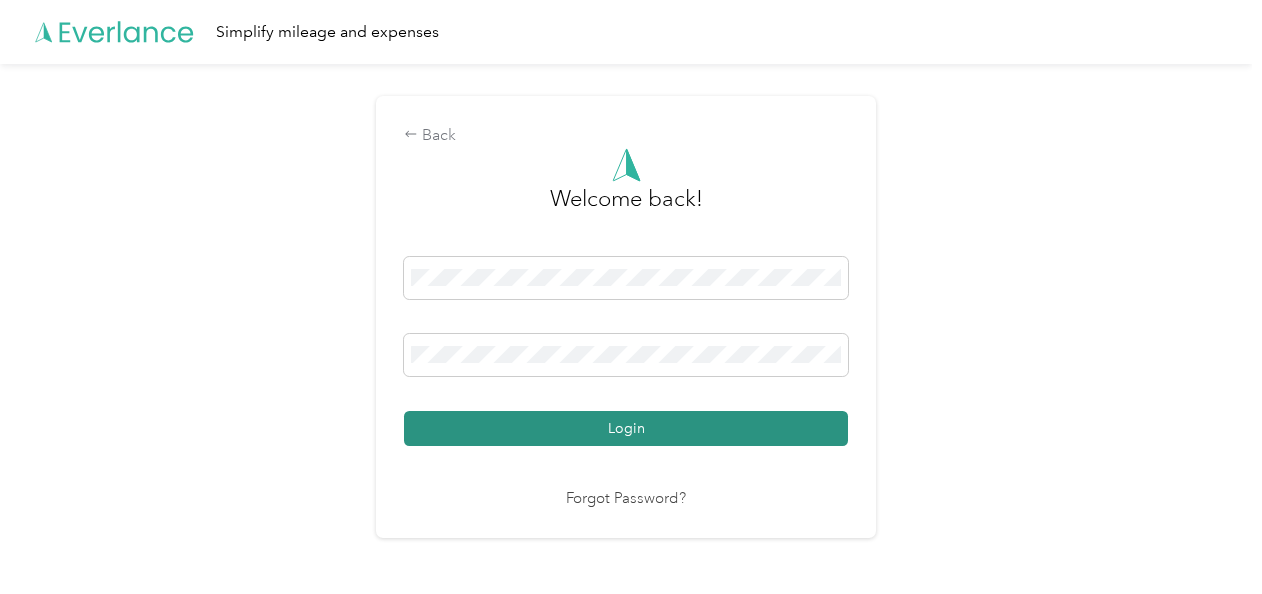 click on "Login" at bounding box center [626, 428] 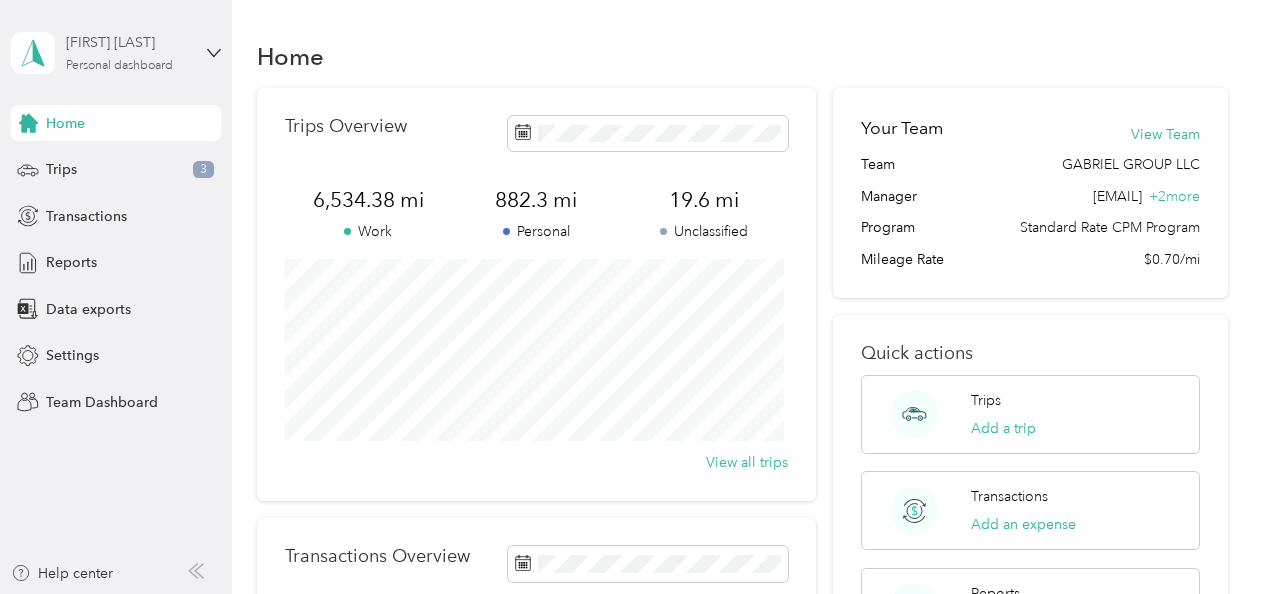 click on "[FIRST] [LAST] Personal dashboard" at bounding box center [128, 52] 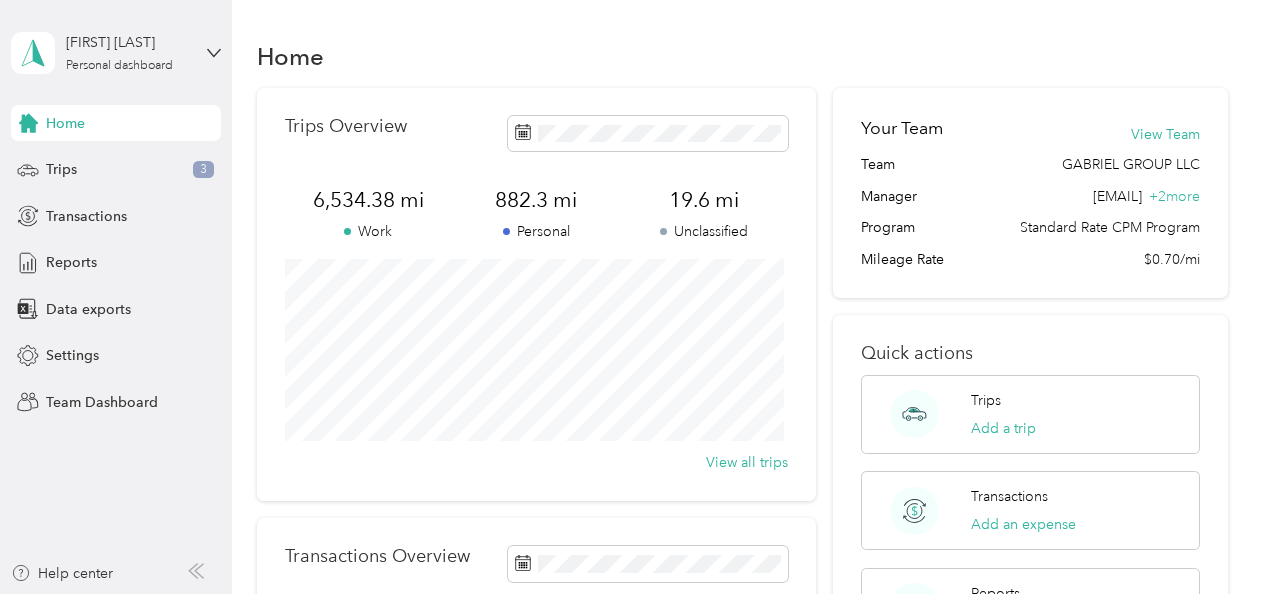 click on "Team dashboard" at bounding box center [82, 159] 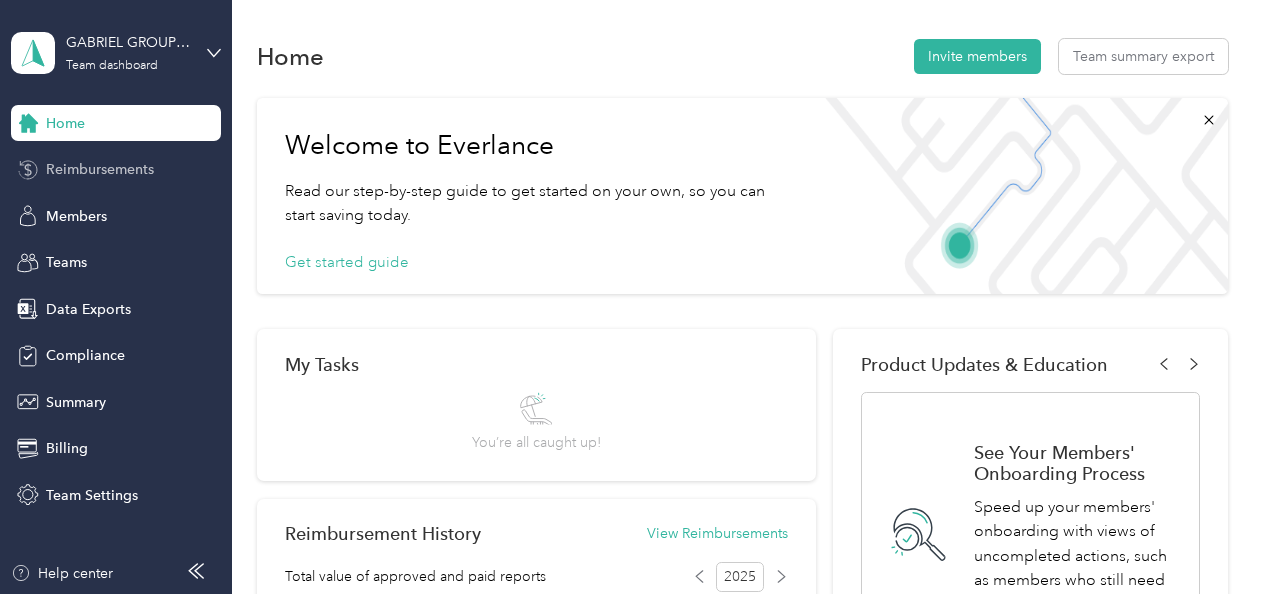 click on "Reimbursements" at bounding box center (100, 169) 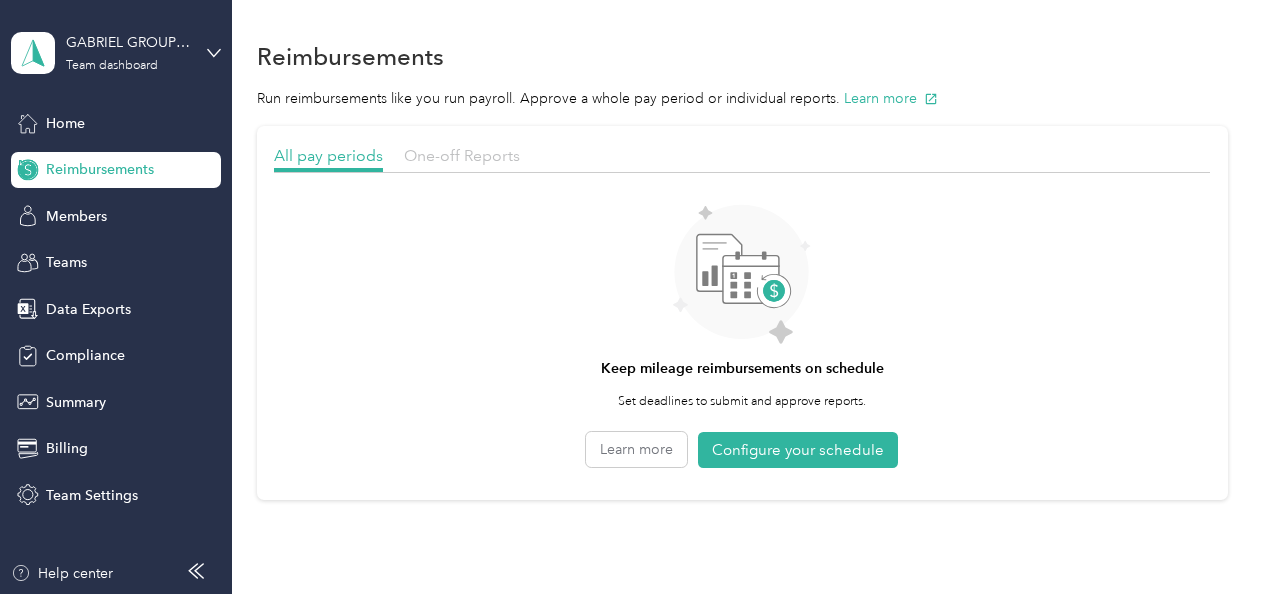 click on "One-off Reports" at bounding box center [462, 155] 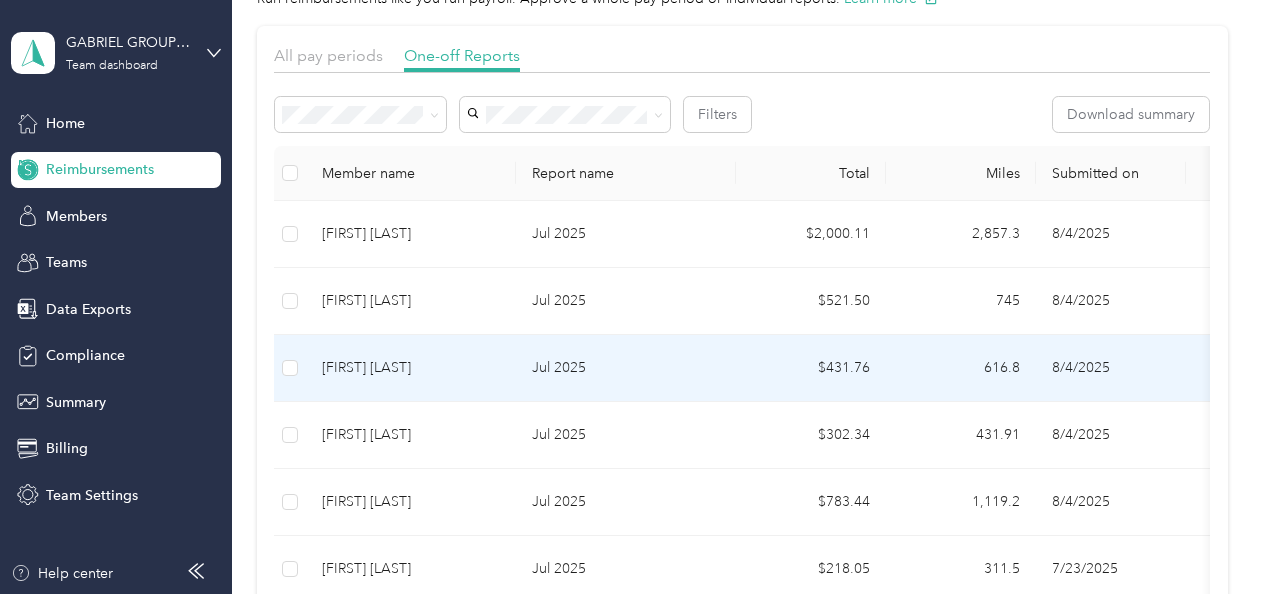 scroll, scrollTop: 200, scrollLeft: 0, axis: vertical 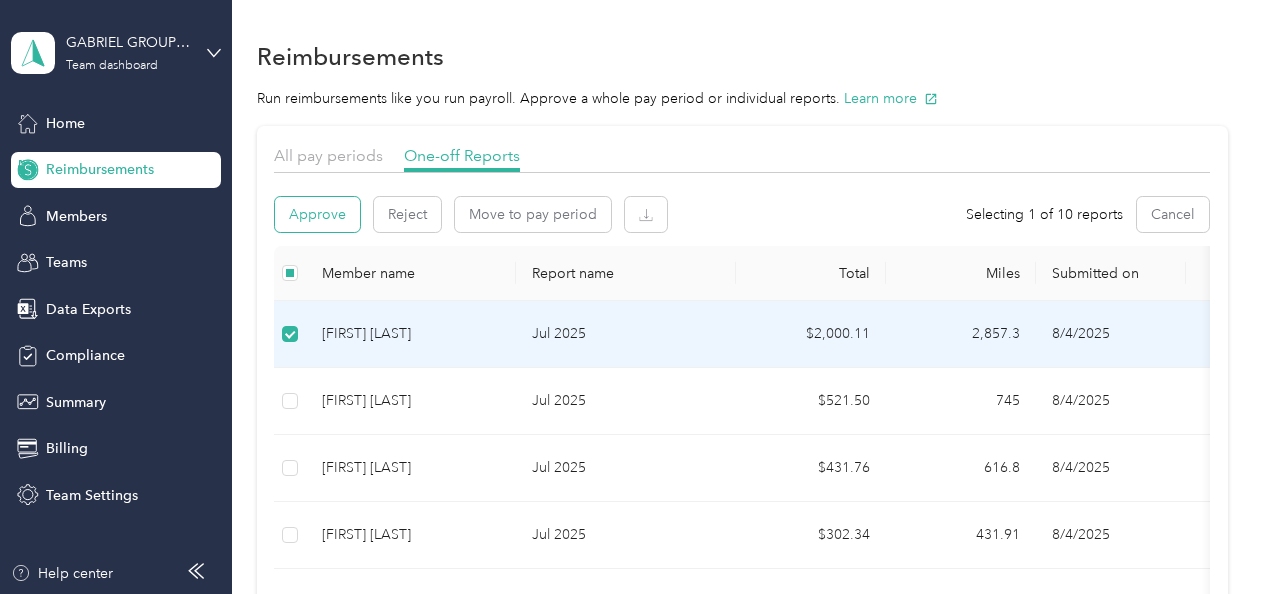 click on "Approve" at bounding box center (317, 214) 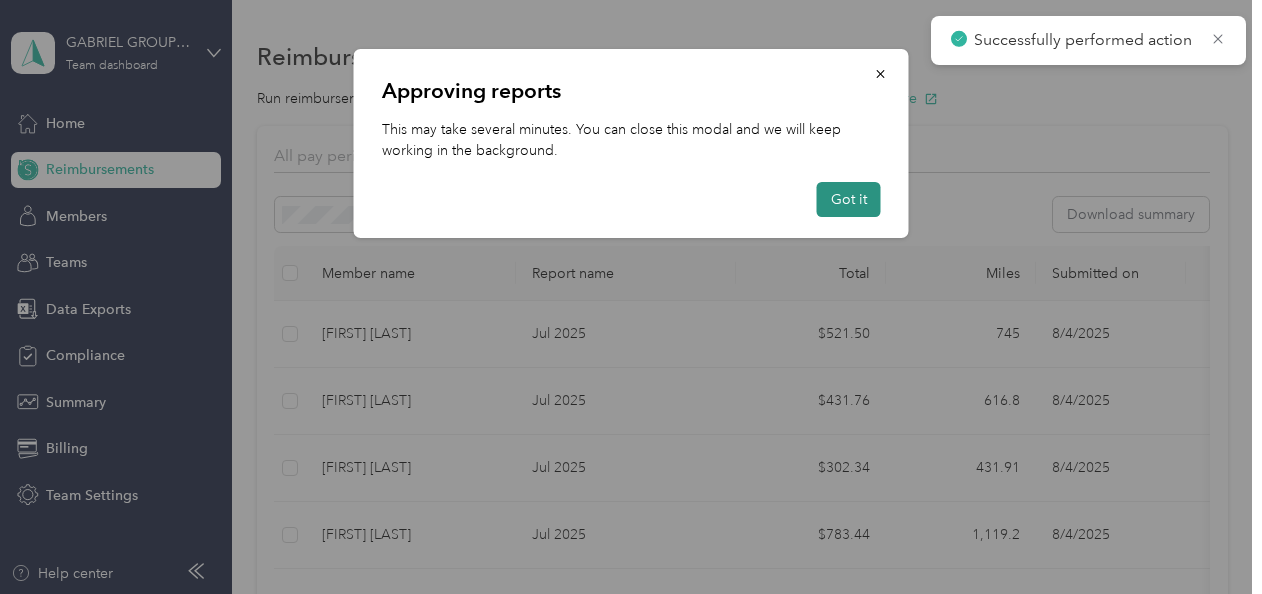 click on "Got it" at bounding box center [849, 199] 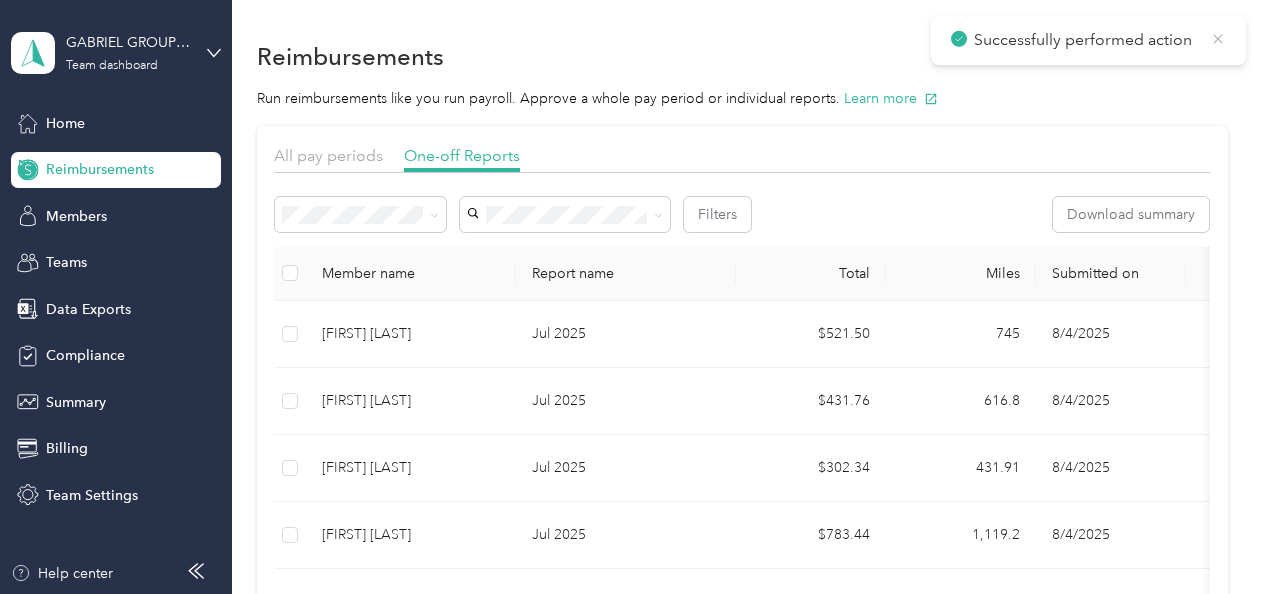 click 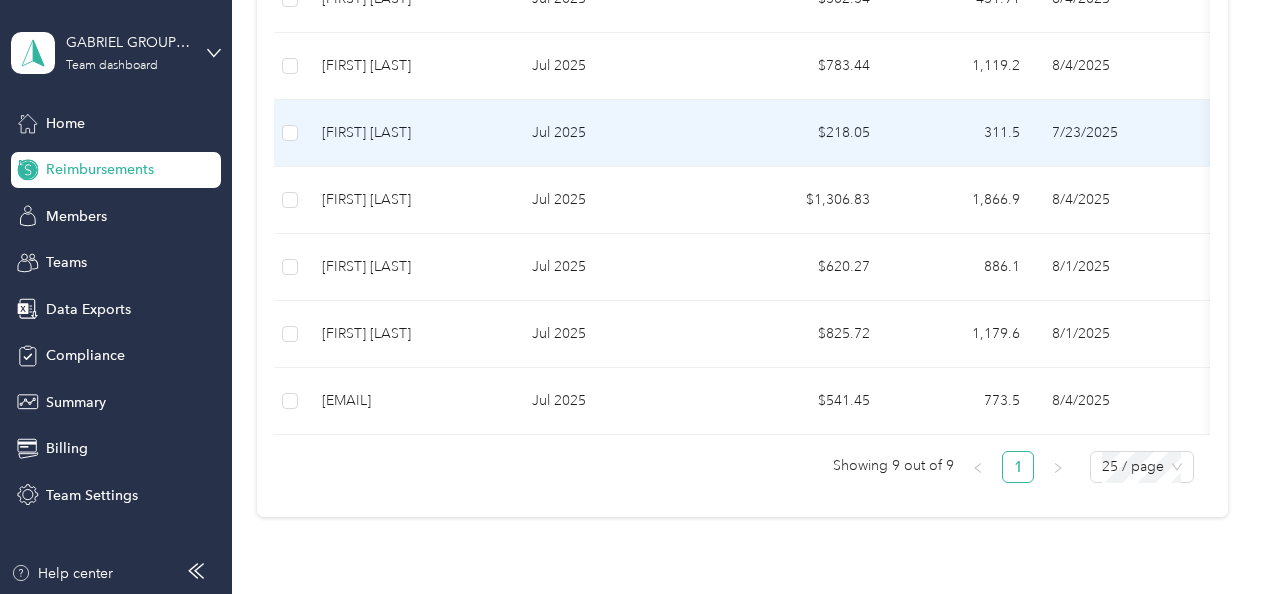 scroll, scrollTop: 500, scrollLeft: 0, axis: vertical 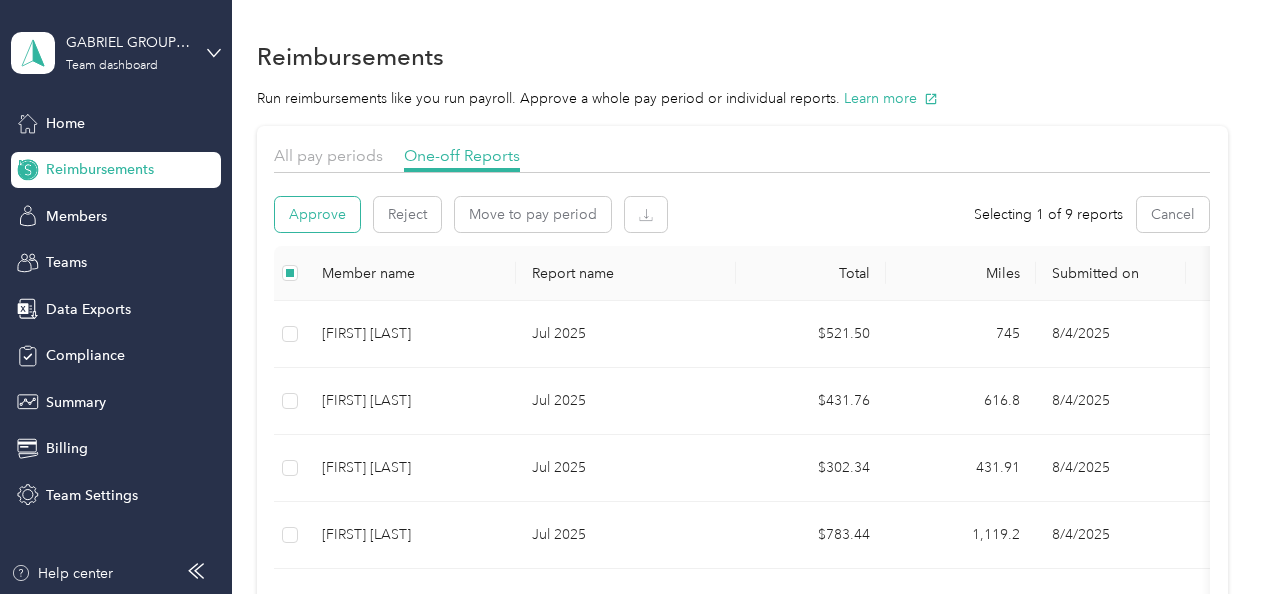 click on "Approve" at bounding box center [317, 214] 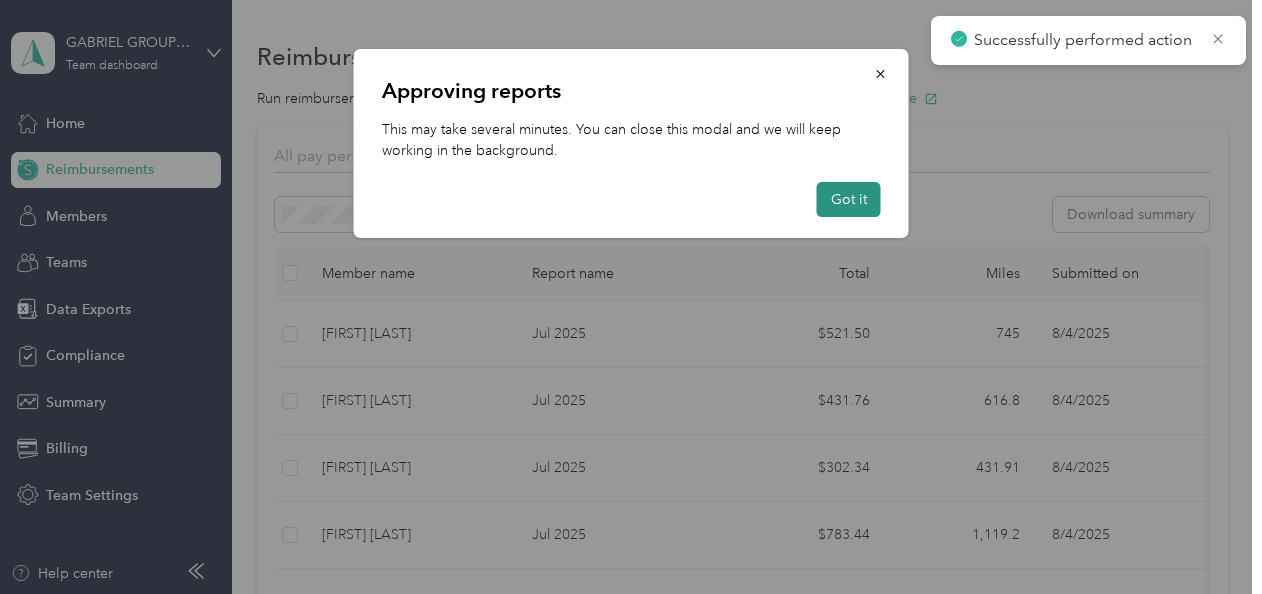 click on "Got it" at bounding box center (849, 199) 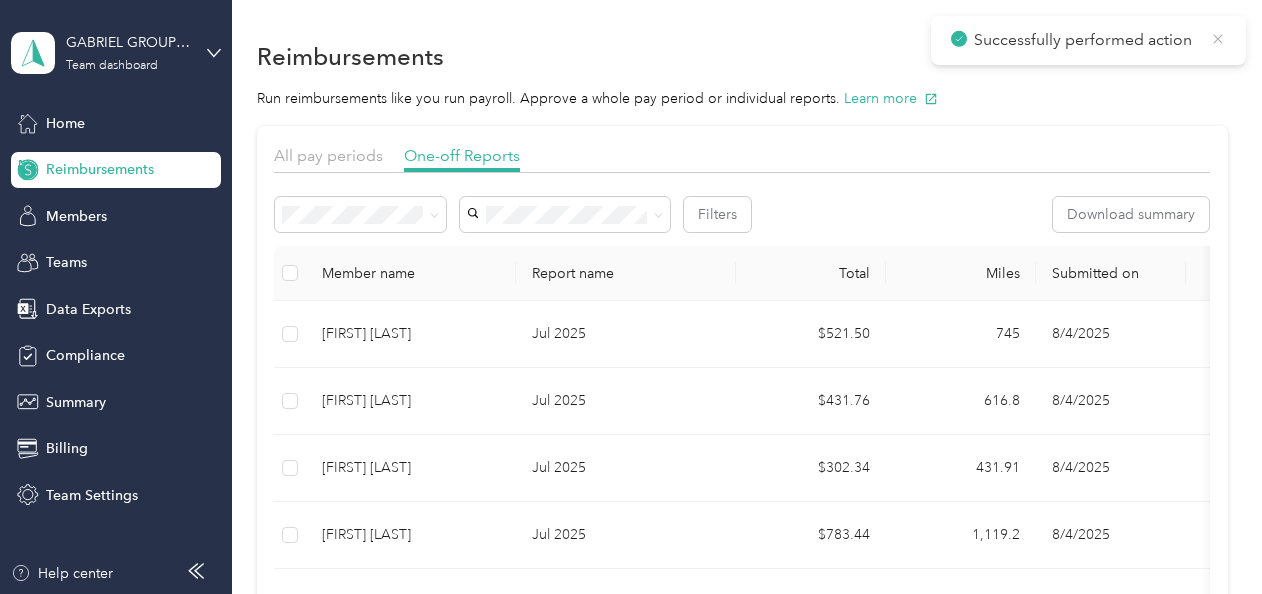 click 